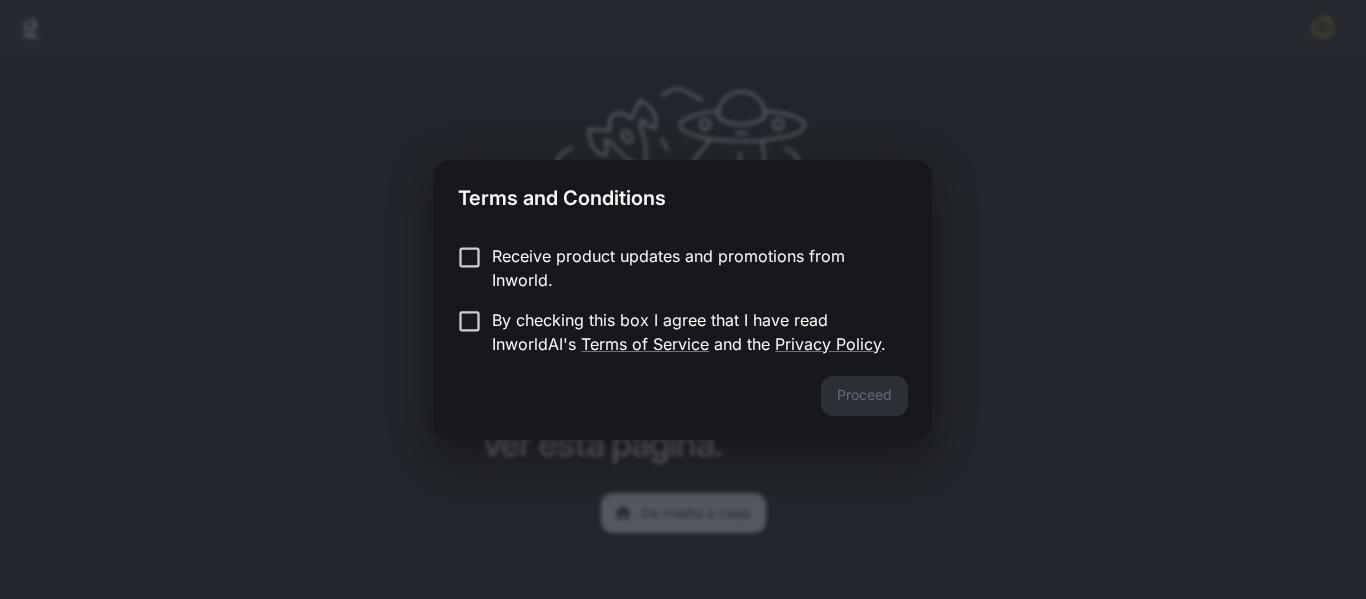 scroll, scrollTop: 0, scrollLeft: 0, axis: both 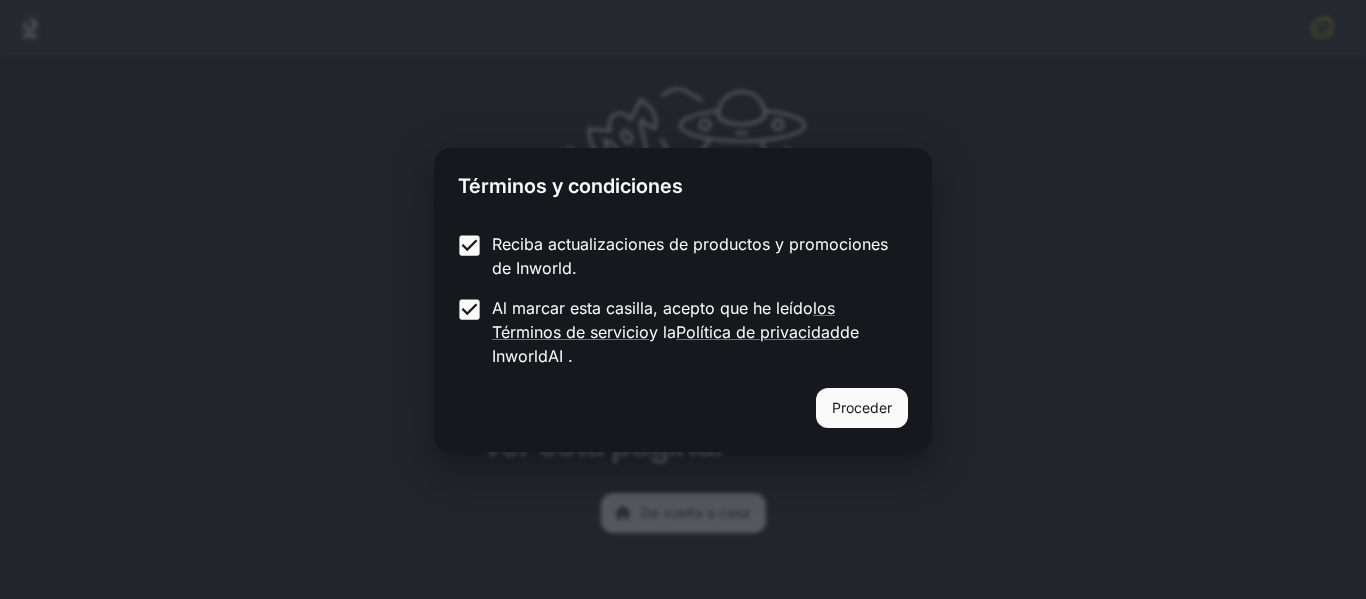 click on "Proceder" at bounding box center [862, 407] 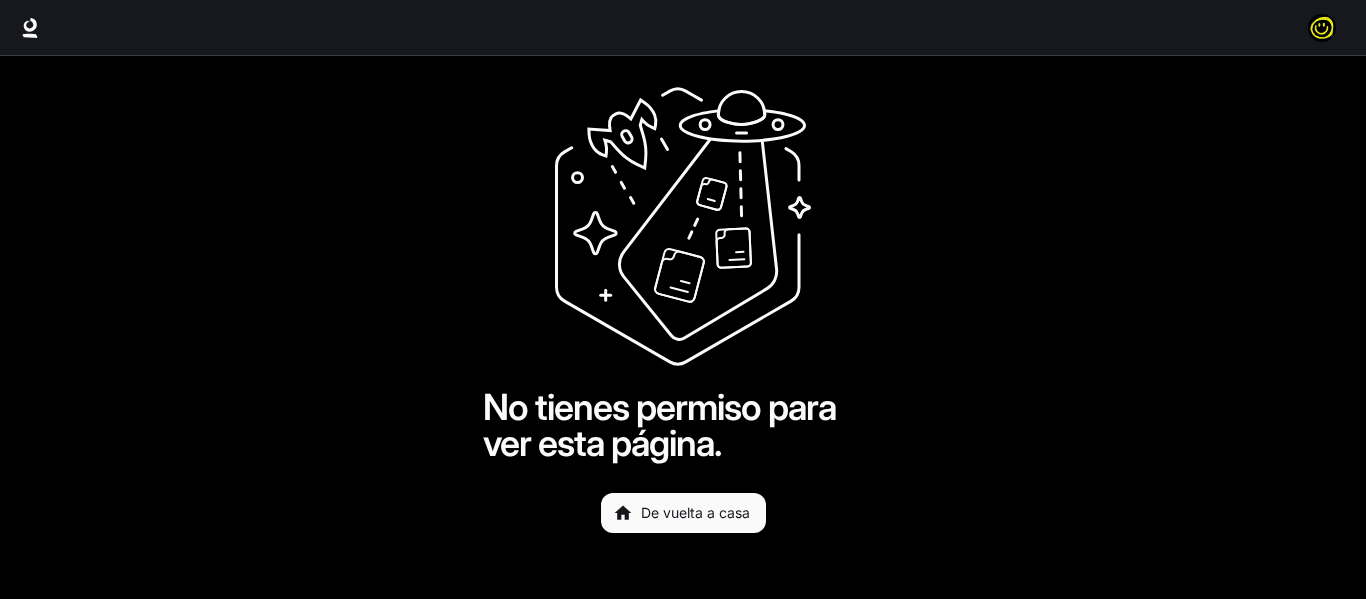 click on "De vuelta a casa" at bounding box center (695, 512) 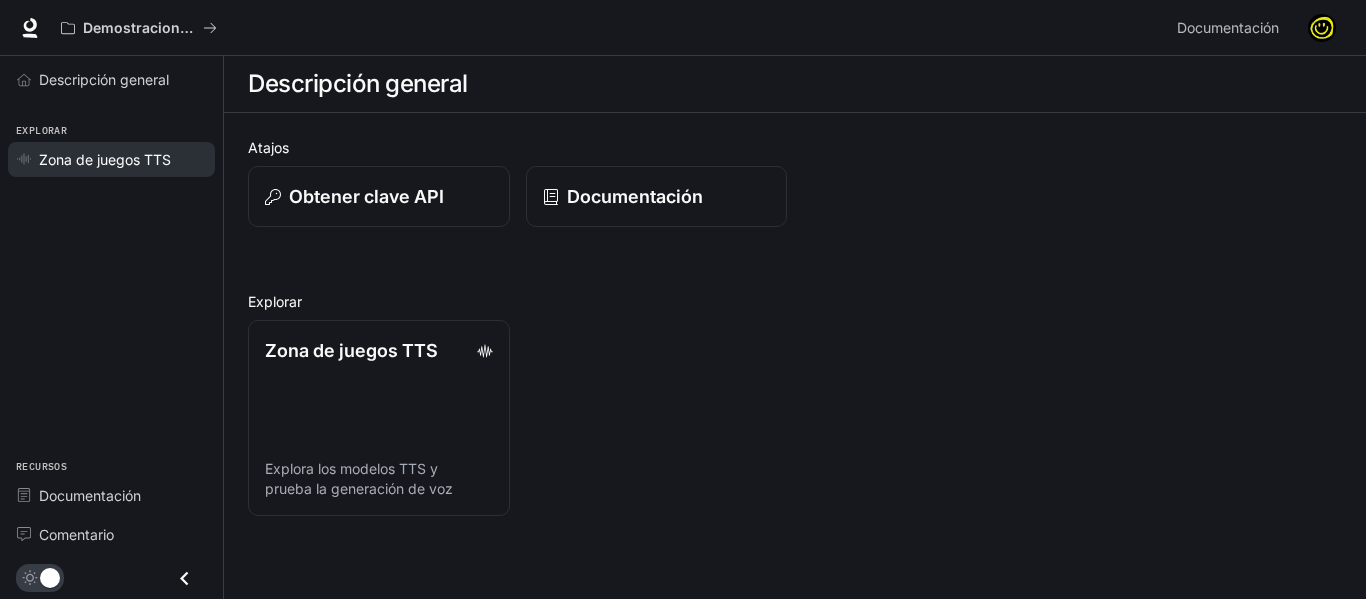 click on "Zona de juegos TTS" at bounding box center (105, 159) 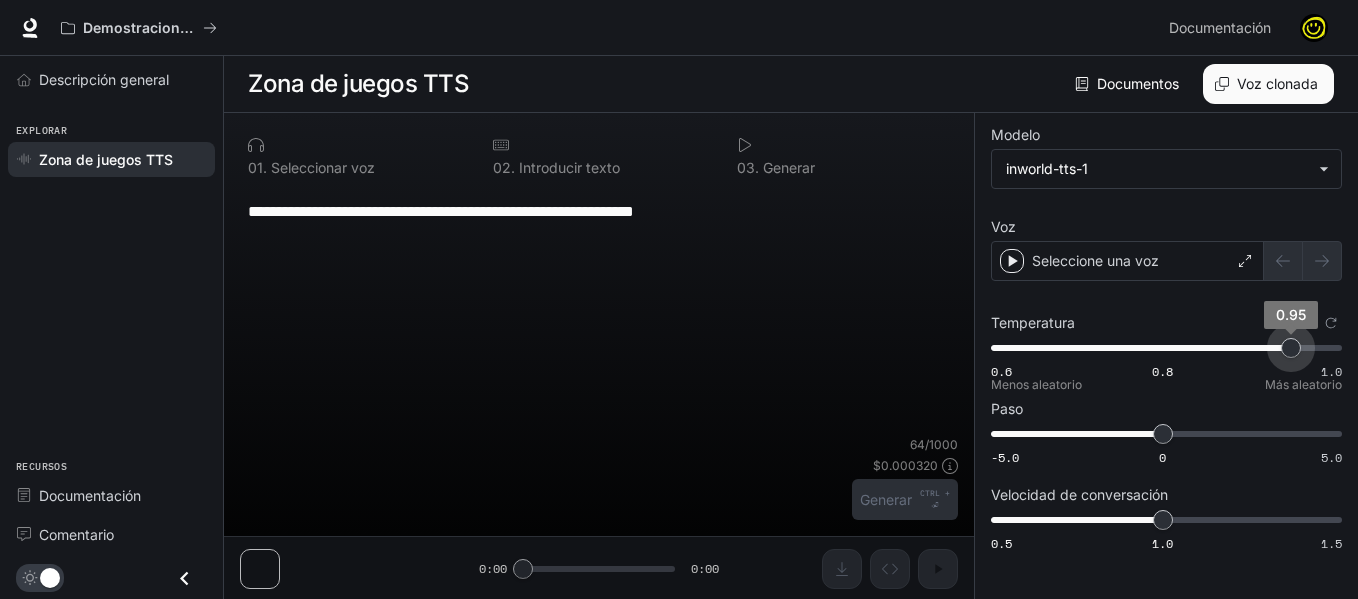 type on "*" 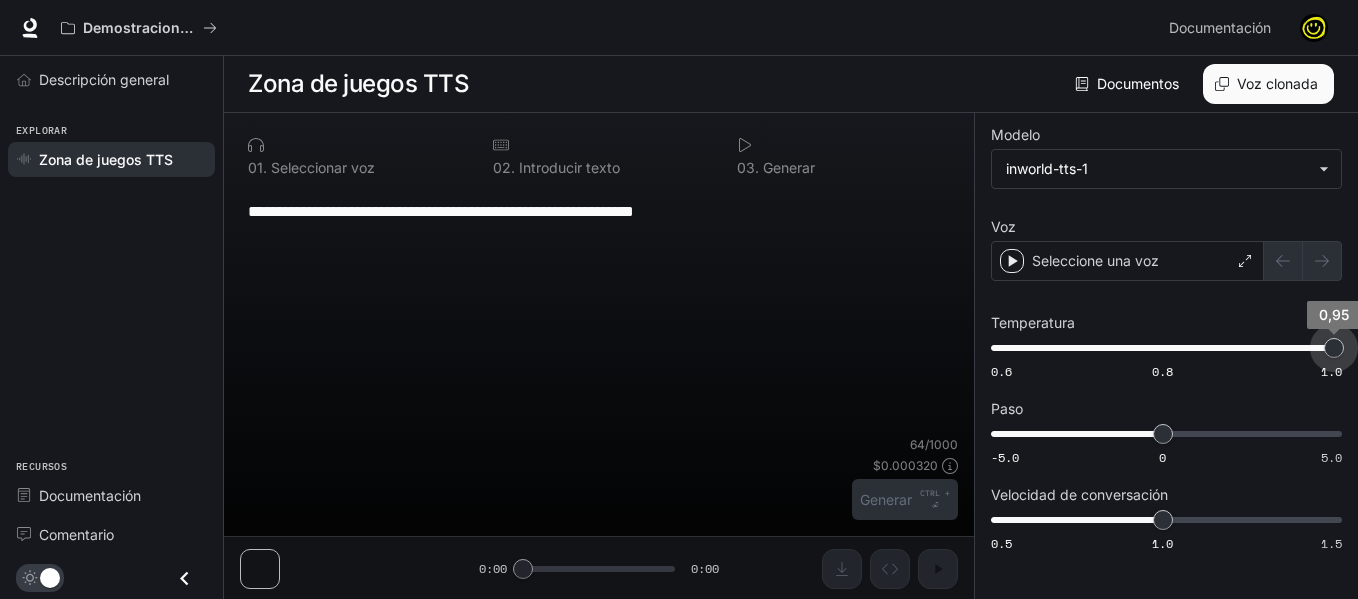 drag, startPoint x: 1157, startPoint y: 352, endPoint x: 1365, endPoint y: 403, distance: 214.16115 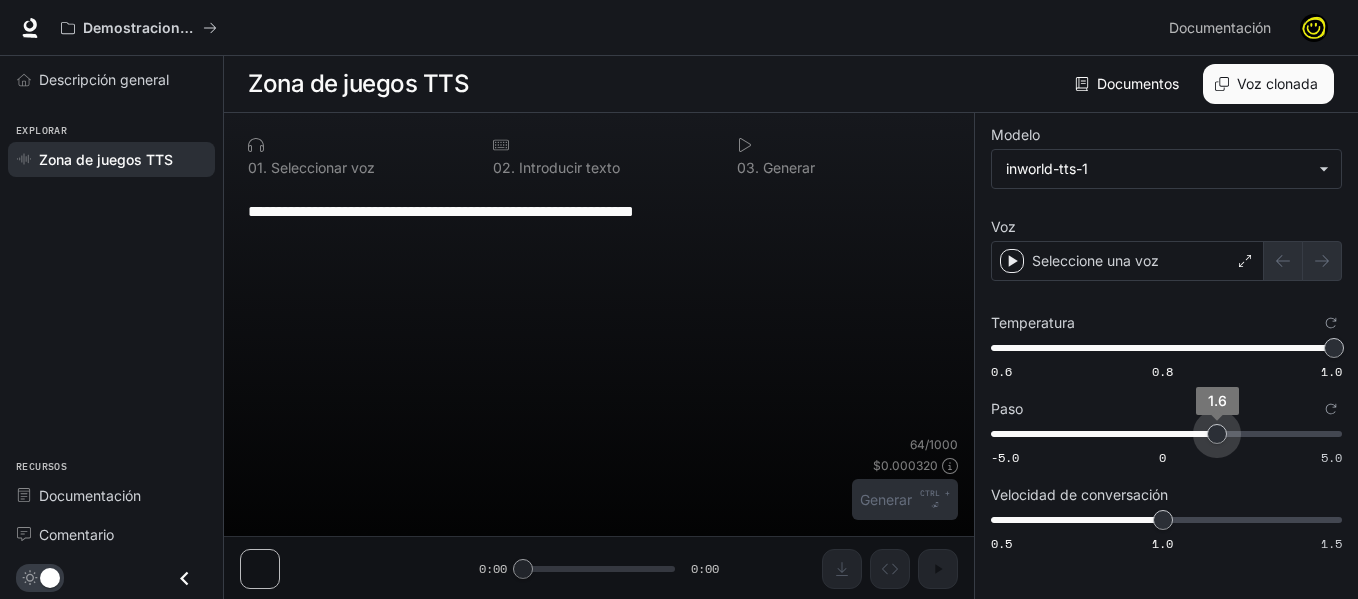 type on "*" 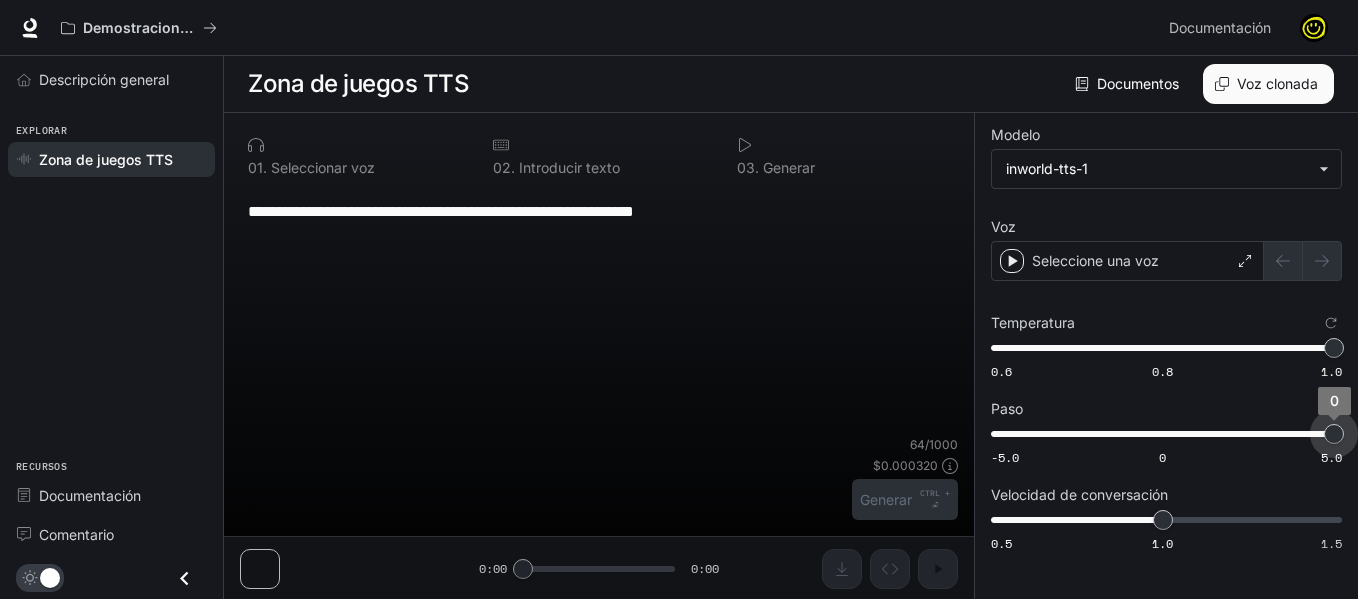 drag, startPoint x: 1160, startPoint y: 429, endPoint x: 1338, endPoint y: 441, distance: 178.40404 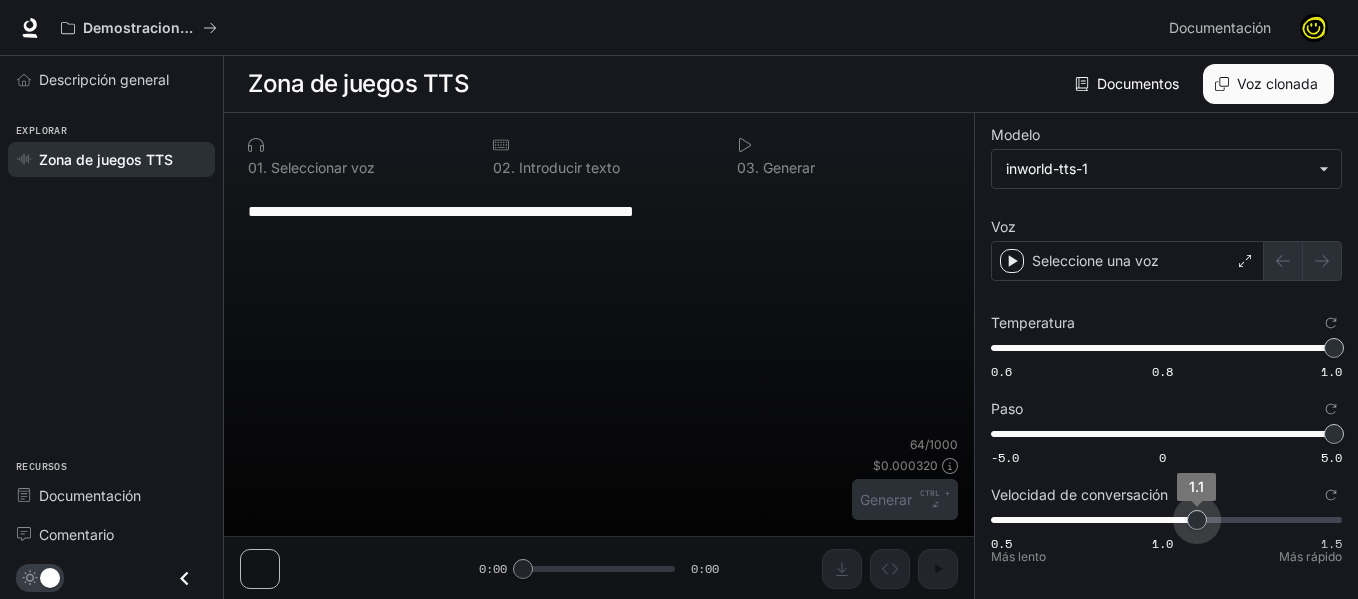 type on "*" 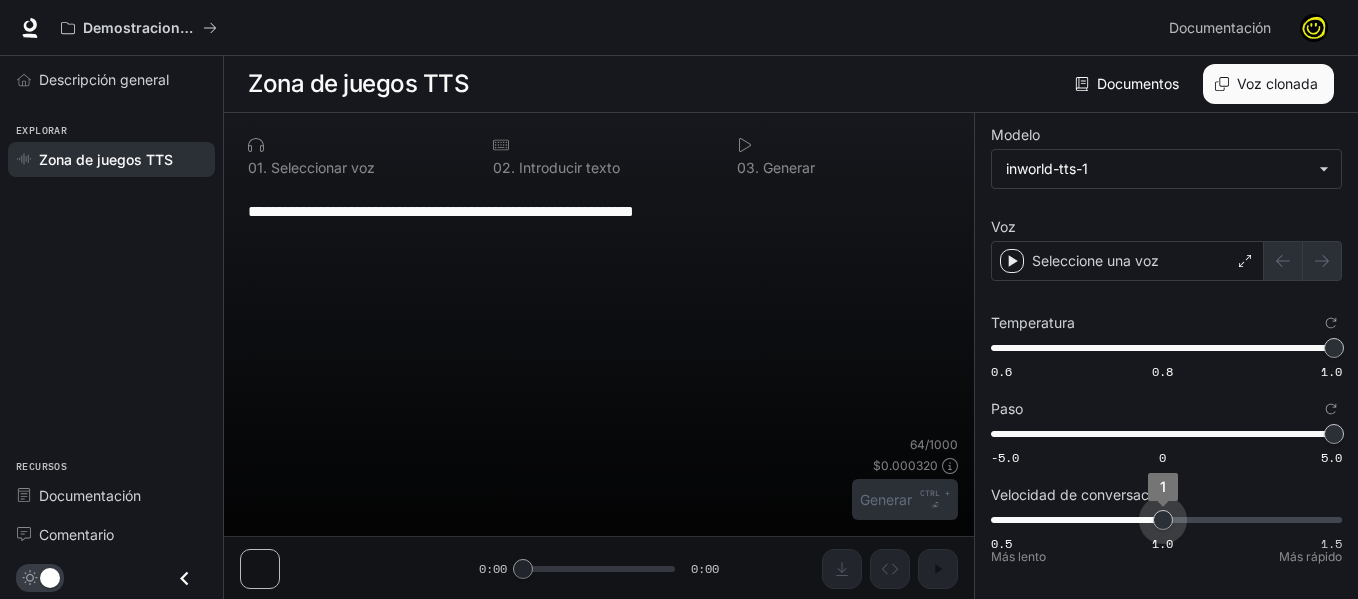 drag, startPoint x: 1160, startPoint y: 528, endPoint x: 1176, endPoint y: 520, distance: 17.888544 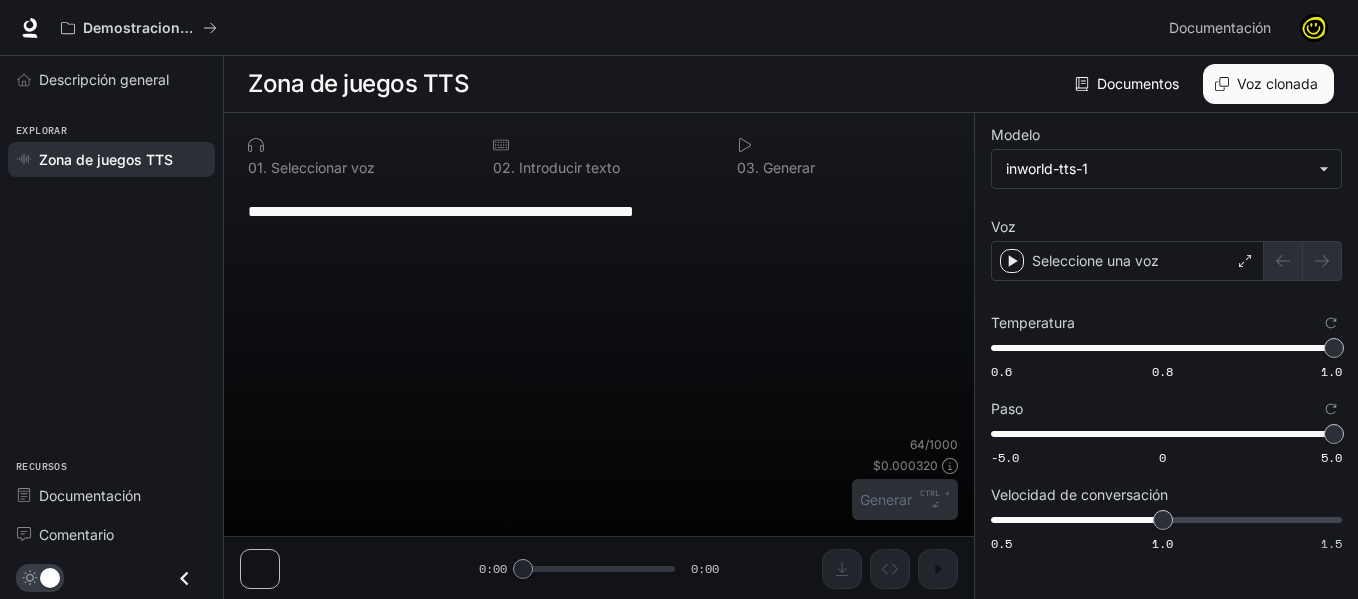 click on "**********" at bounding box center (1166, 356) 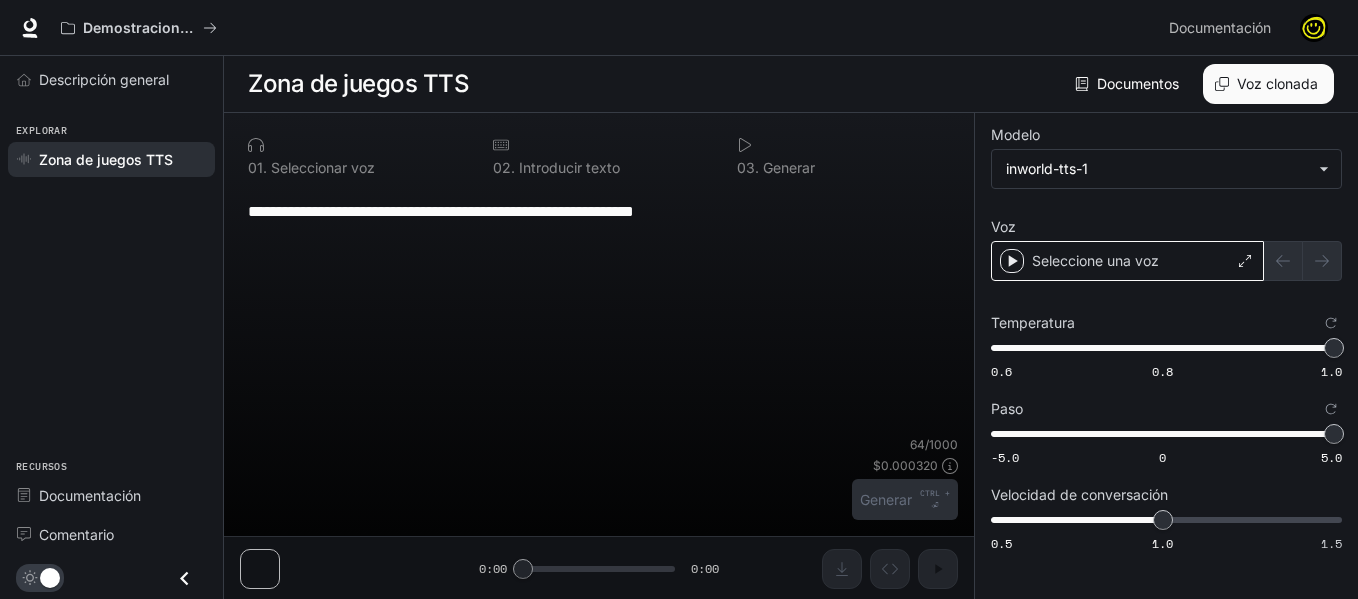 click on "Seleccione una voz" at bounding box center [1127, 261] 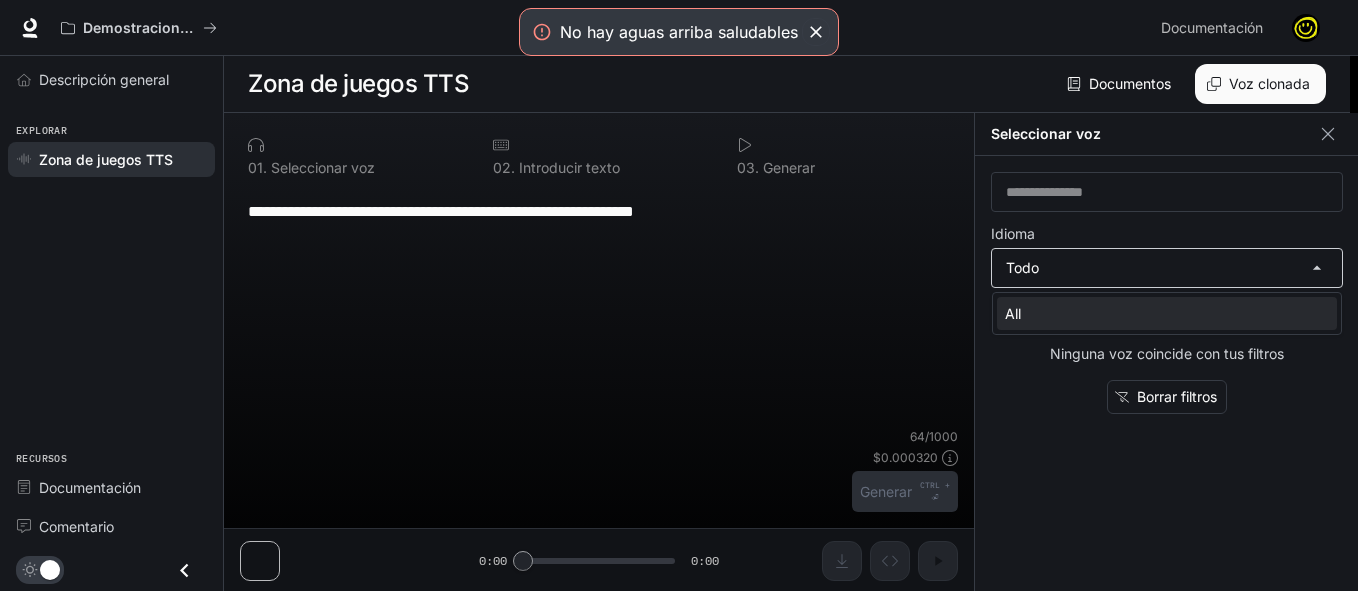 click on "**********" at bounding box center (679, 296) 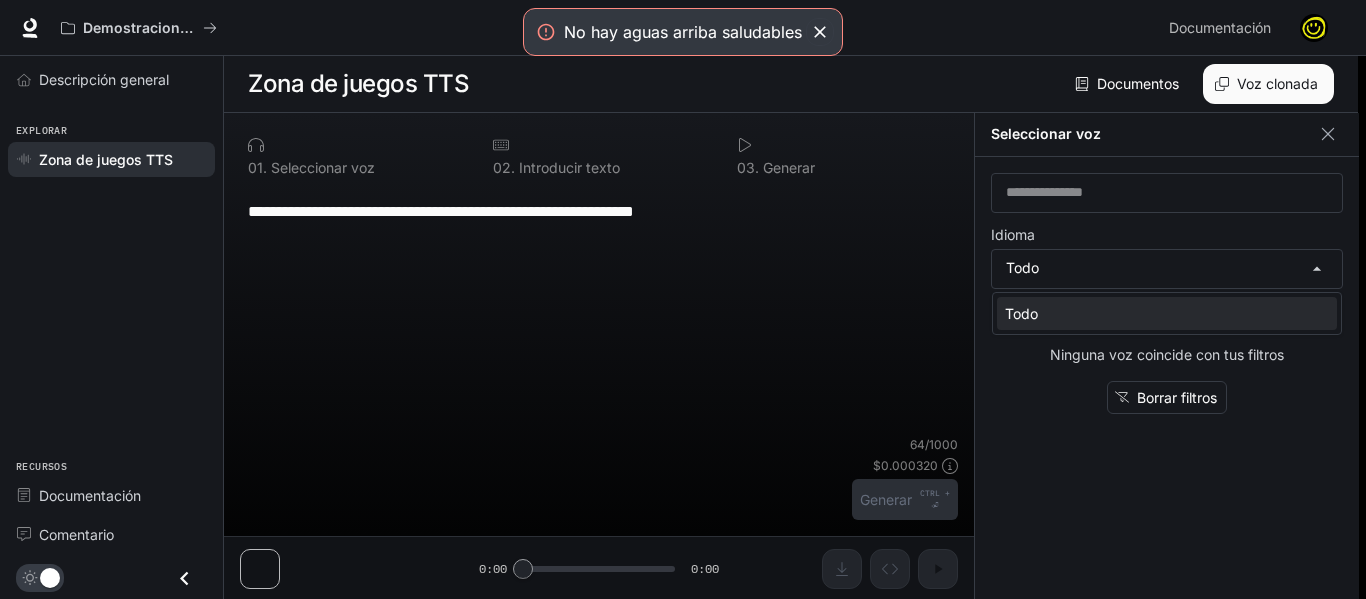 click at bounding box center [683, 299] 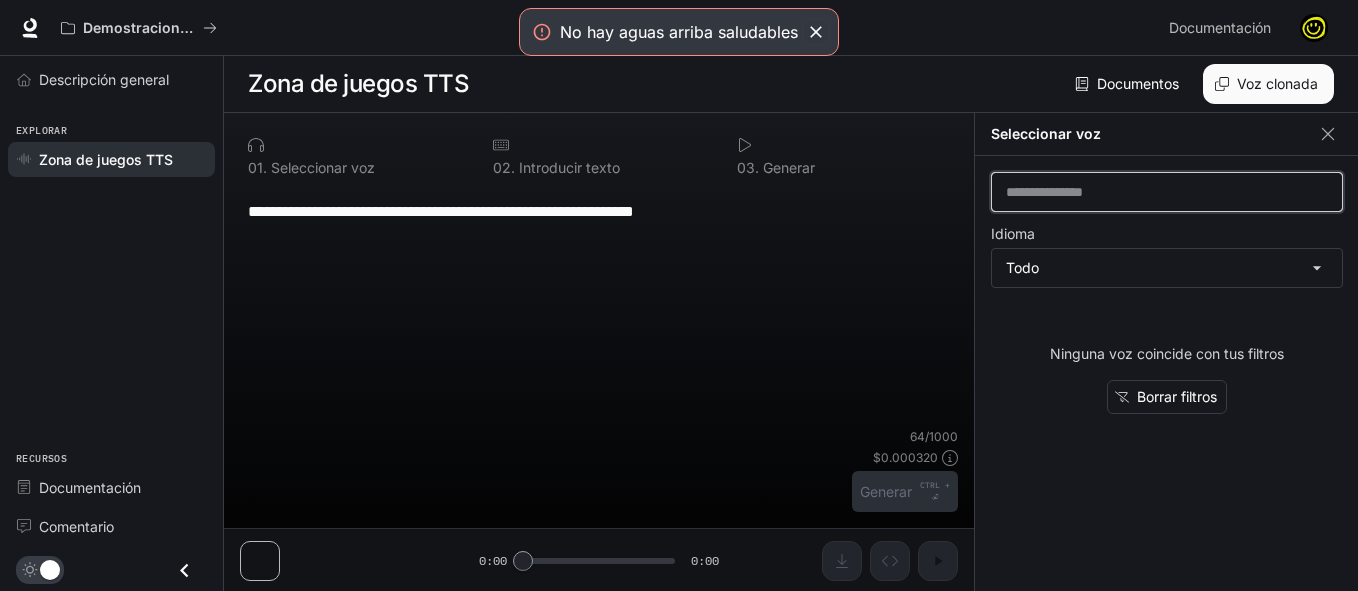 click at bounding box center (1167, 192) 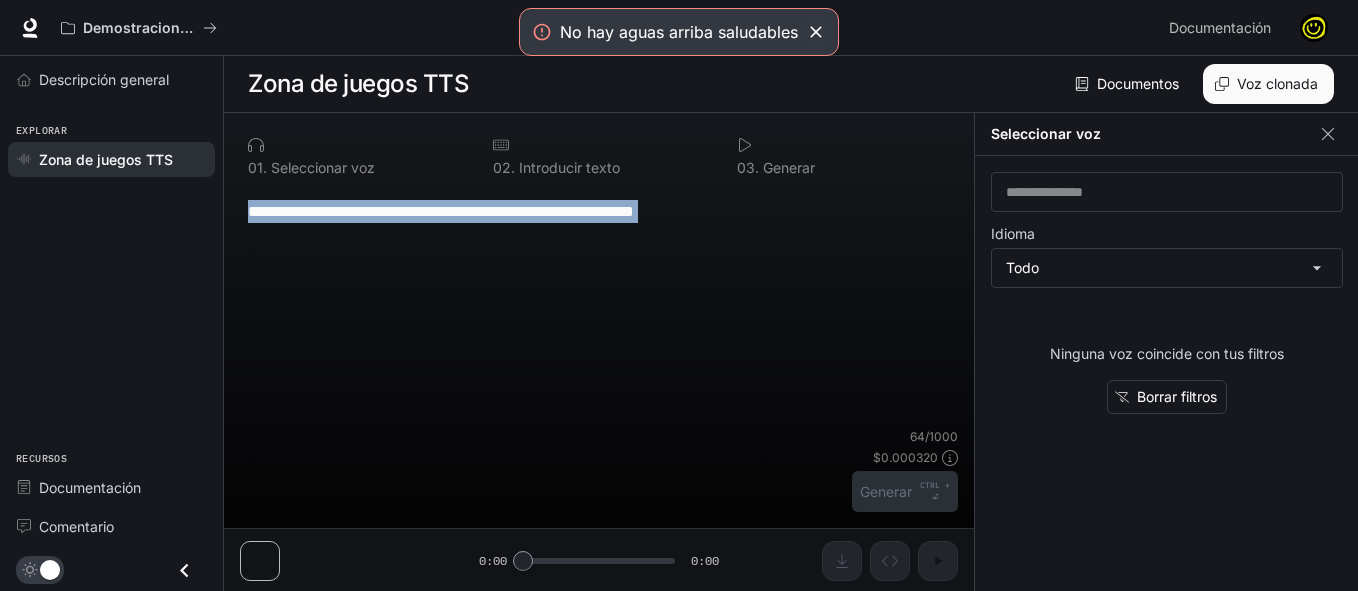 type on "*" 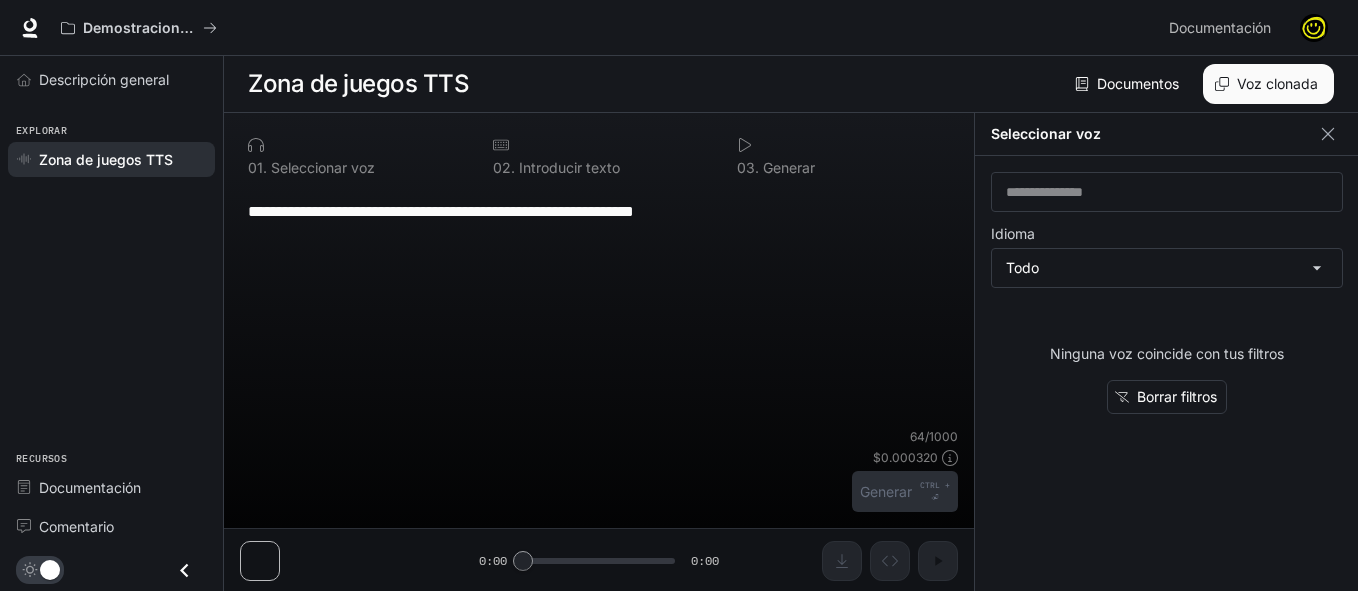 click on "Demostraciones de IA en el mundo" at bounding box center (606, 28) 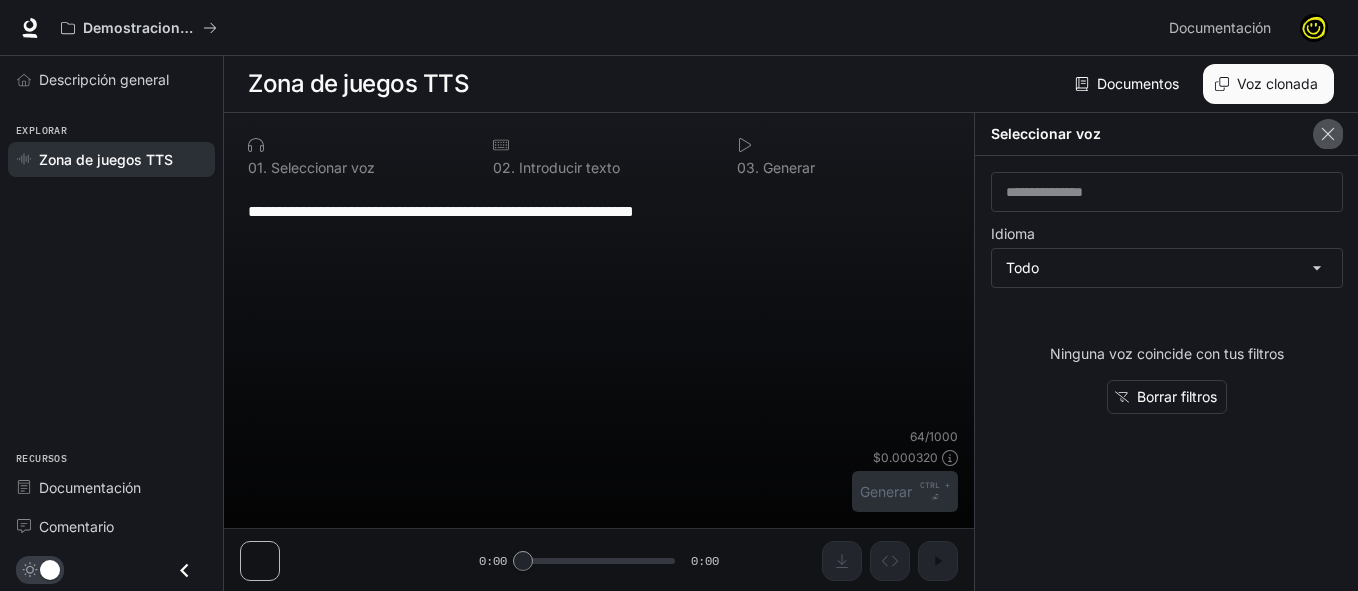 click 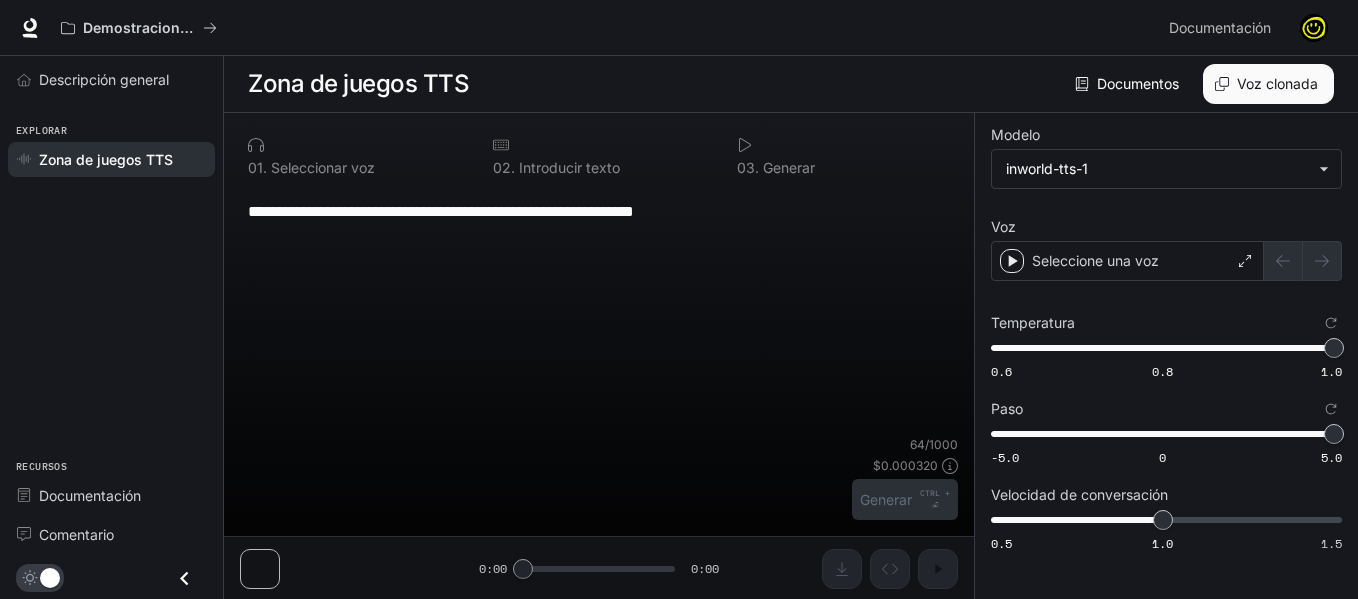 scroll, scrollTop: 1, scrollLeft: 0, axis: vertical 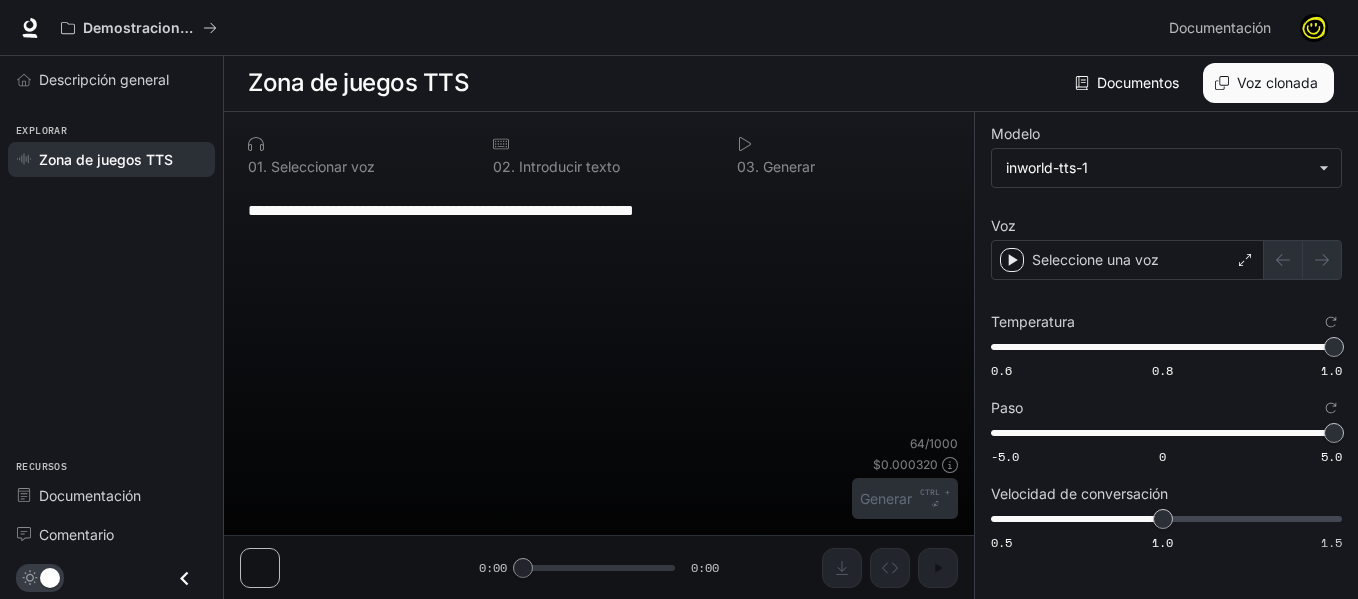 drag, startPoint x: 535, startPoint y: 565, endPoint x: 636, endPoint y: 553, distance: 101.71037 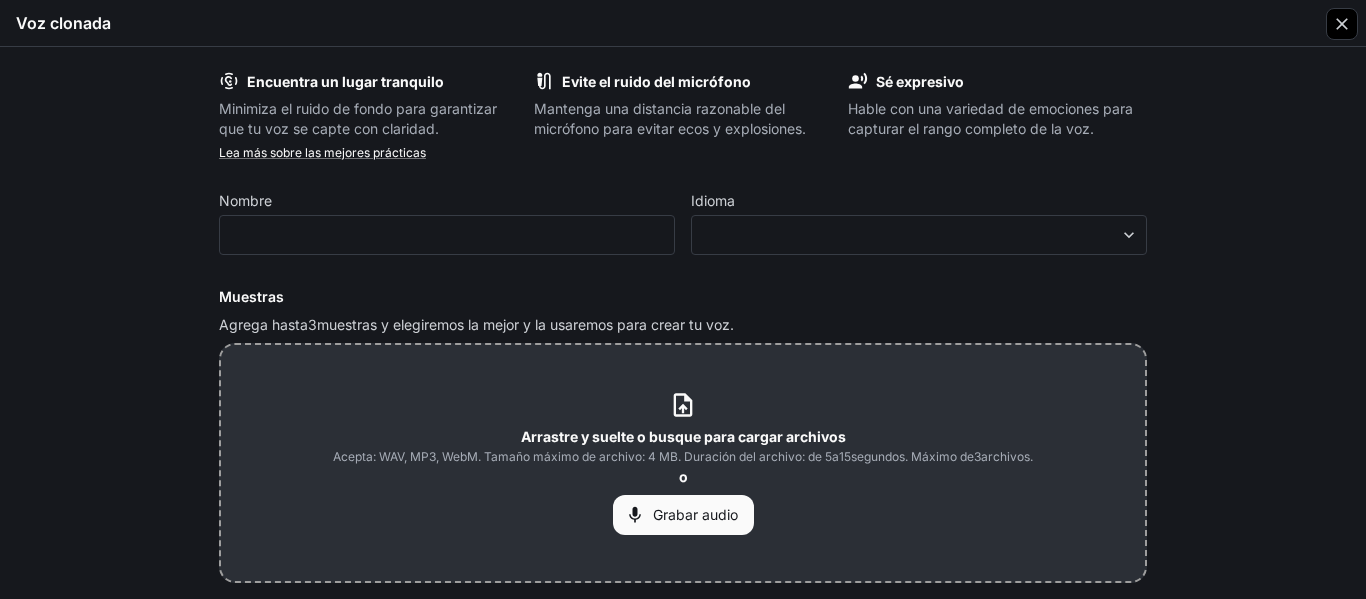 click 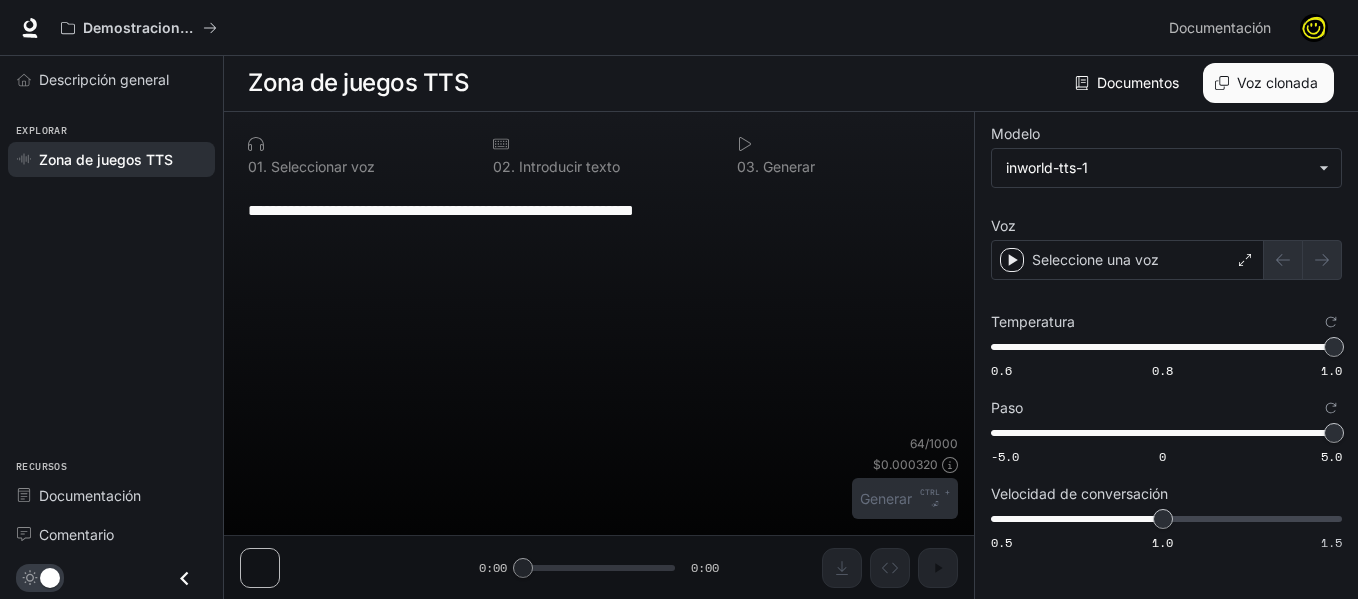 click 